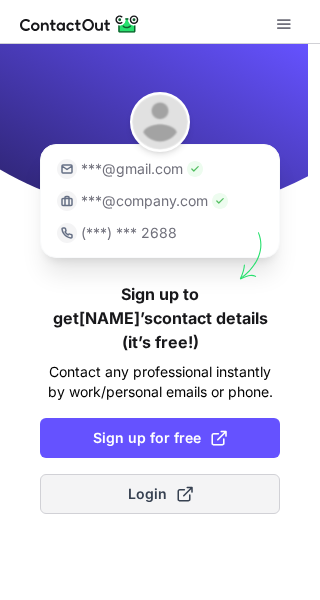 scroll, scrollTop: 0, scrollLeft: 0, axis: both 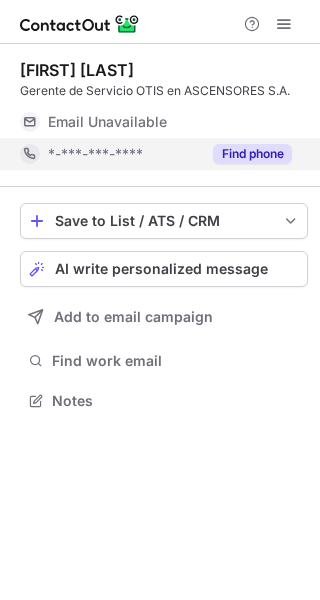 click on "Find phone" at bounding box center (246, 154) 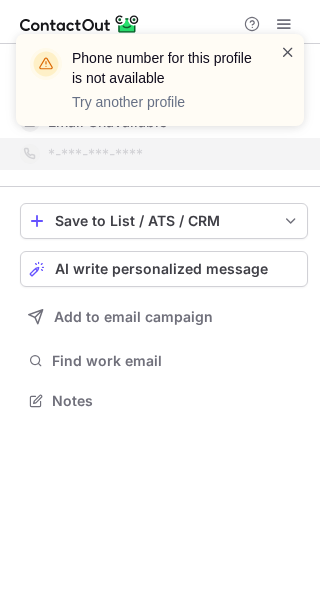 click at bounding box center (288, 52) 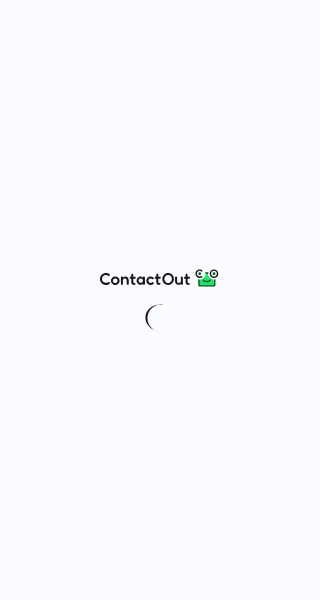 scroll, scrollTop: 0, scrollLeft: 0, axis: both 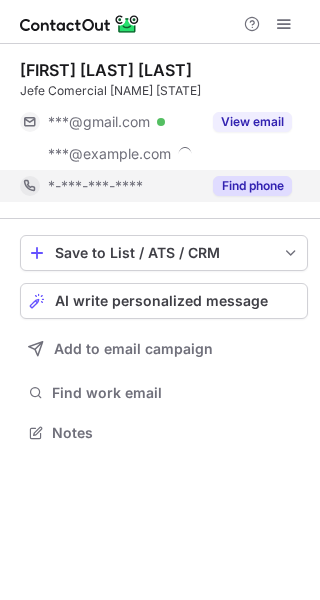 click on "Find phone" at bounding box center (252, 186) 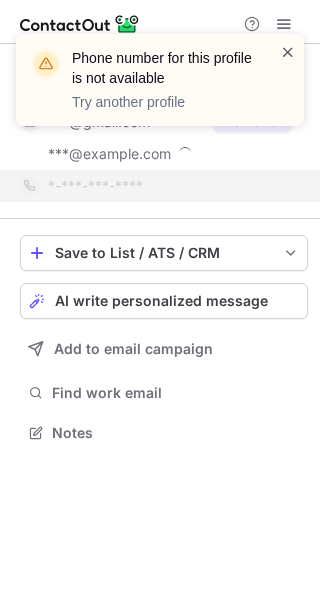 click at bounding box center (288, 52) 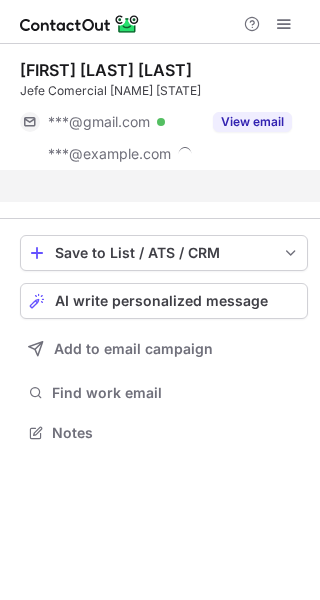 scroll, scrollTop: 386, scrollLeft: 320, axis: both 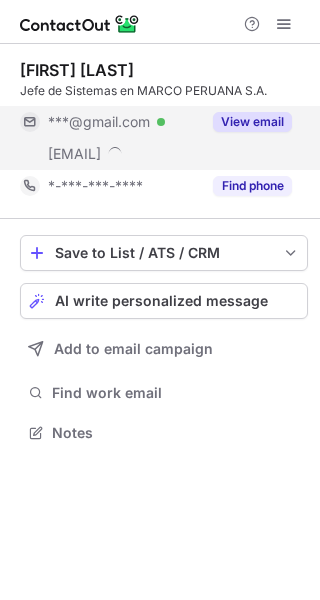 click on "View email" at bounding box center (252, 122) 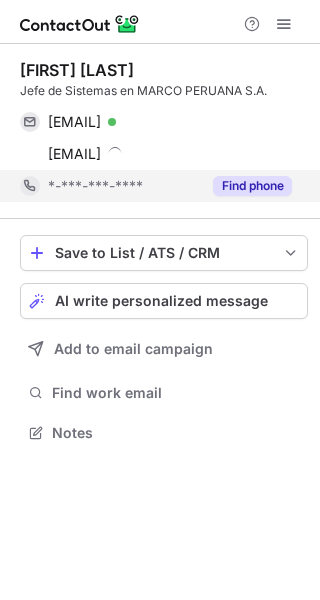 click on "Find phone" at bounding box center [252, 186] 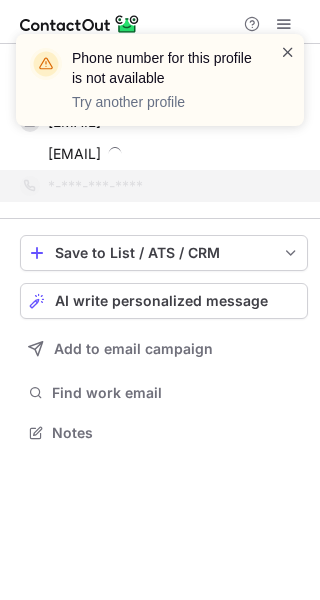 click at bounding box center (288, 52) 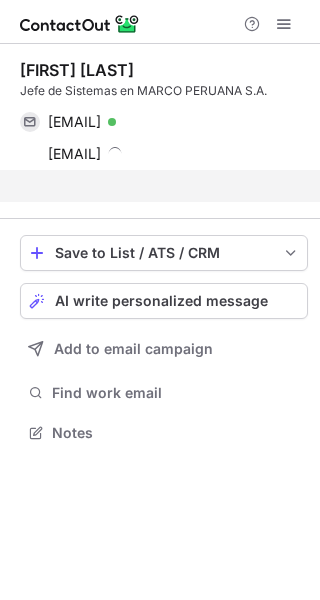scroll, scrollTop: 386, scrollLeft: 320, axis: both 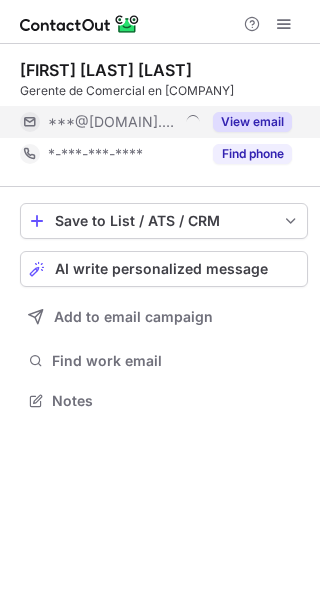 click on "View email" at bounding box center (252, 122) 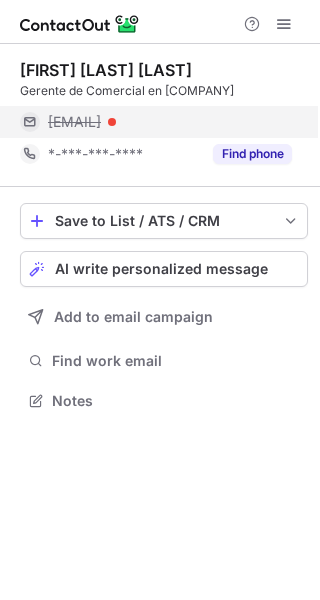 click on "jtalavera@laboratoriosportugal.com" at bounding box center [74, 122] 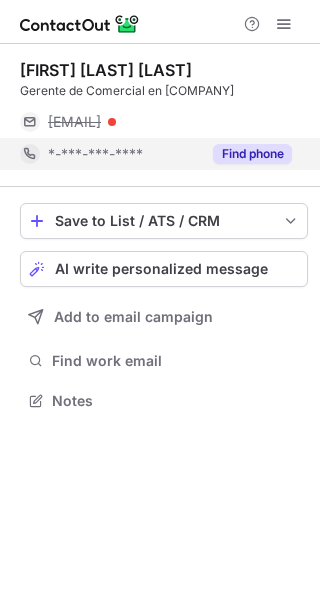 click on "*-***-***-****" at bounding box center [124, 154] 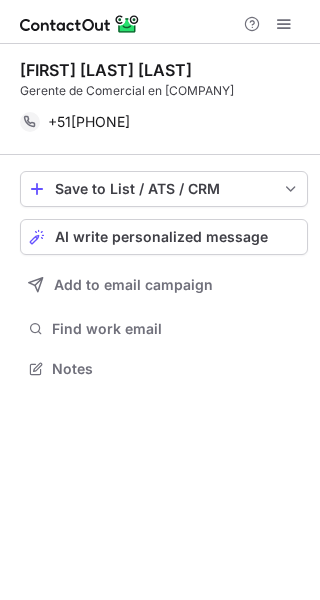 scroll, scrollTop: 372, scrollLeft: 320, axis: both 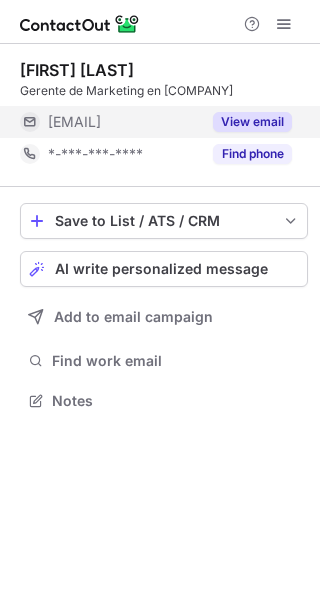 click on "View email" at bounding box center [252, 122] 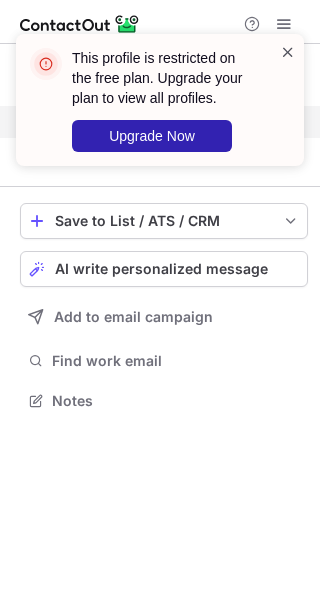 click at bounding box center (288, 52) 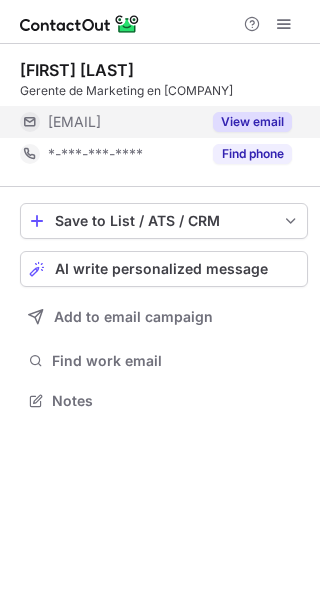 click on "Find phone" at bounding box center (252, 154) 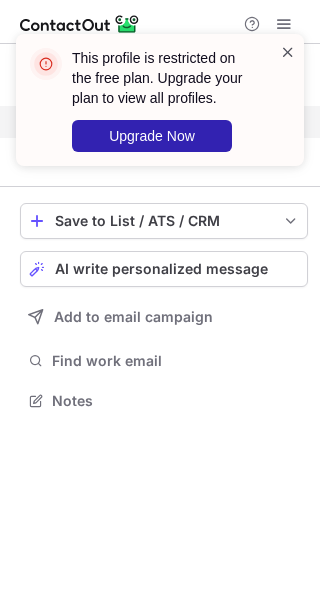 click at bounding box center (288, 52) 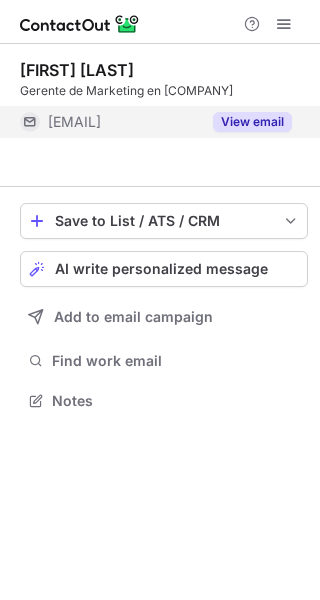 scroll, scrollTop: 372, scrollLeft: 320, axis: both 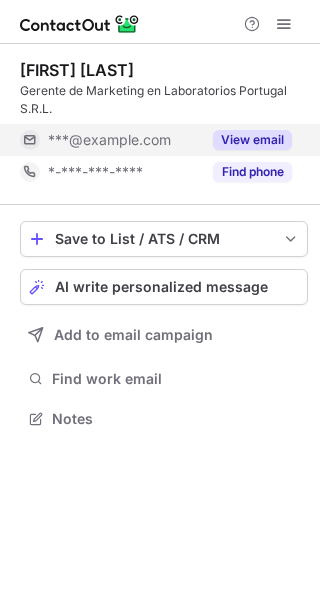 click on "***@laboratoriosportugal.com" at bounding box center [109, 140] 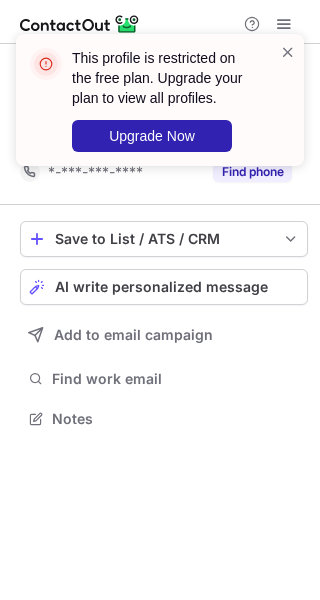 click on "This profile is restricted on the free plan. Upgrade your plan to view all profiles. Upgrade Now" at bounding box center [152, 100] 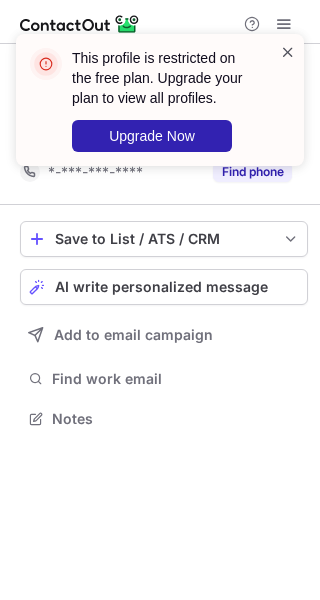 click at bounding box center (288, 52) 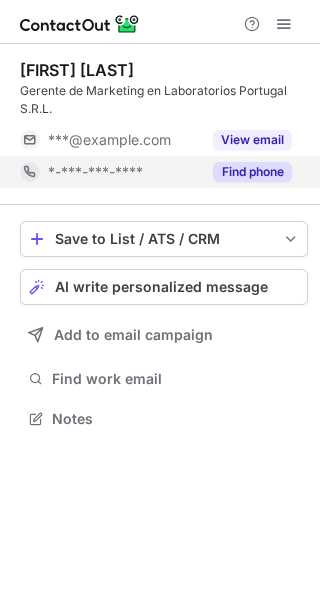 click on "Find phone" at bounding box center [252, 172] 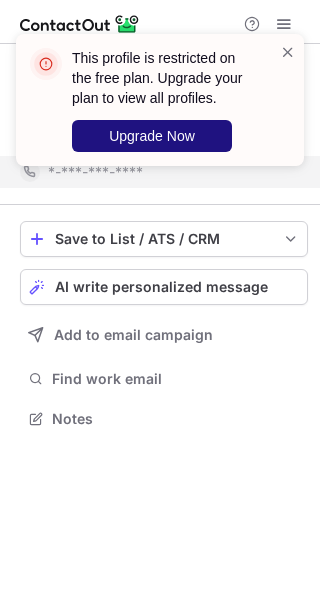 click on "Upgrade Now" at bounding box center (152, 136) 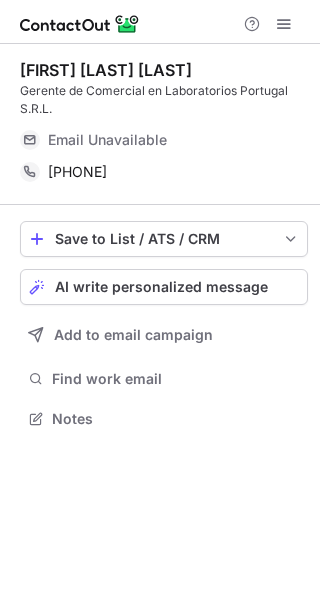 scroll, scrollTop: 0, scrollLeft: 0, axis: both 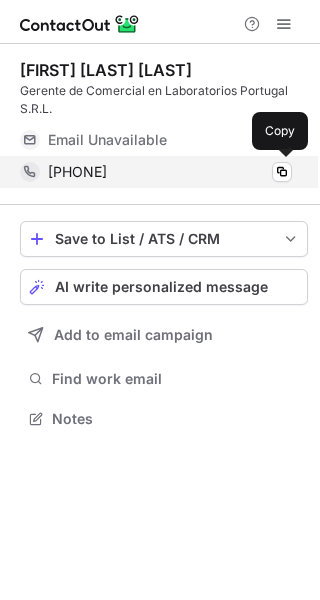 click on "[PHONE]" at bounding box center (77, 172) 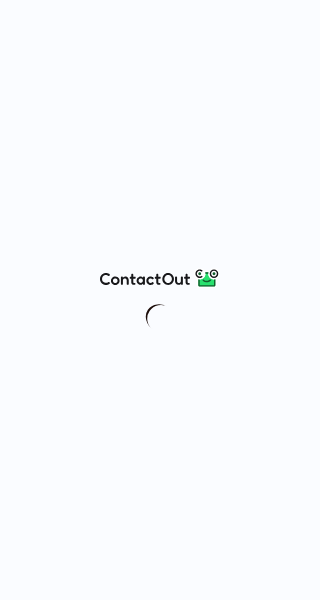 scroll, scrollTop: 0, scrollLeft: 0, axis: both 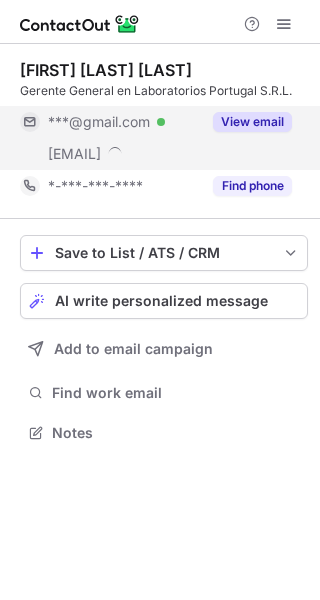 click on "View email" at bounding box center [252, 122] 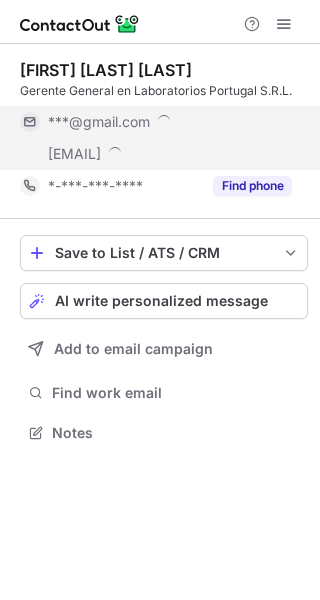 scroll, scrollTop: 10, scrollLeft: 10, axis: both 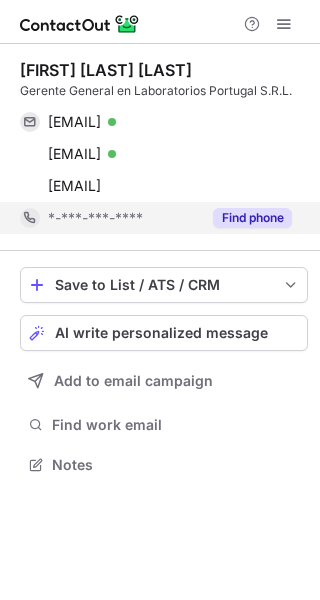 click on "Find phone" at bounding box center (252, 218) 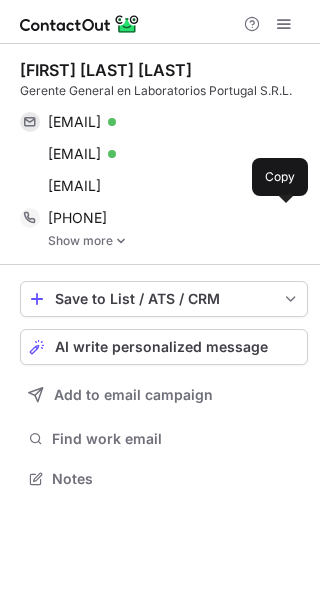 scroll, scrollTop: 9, scrollLeft: 10, axis: both 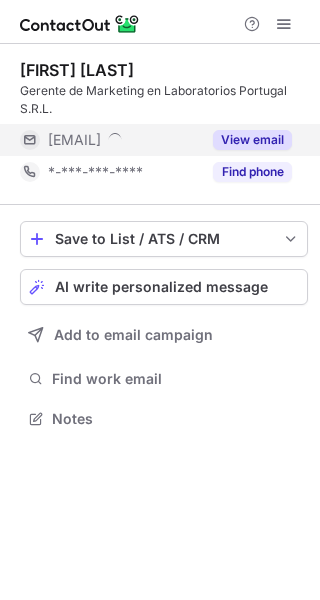 click on "***@laboratoriosportugal.com" at bounding box center [74, 140] 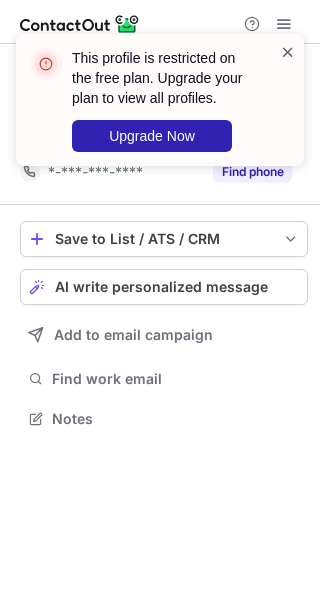 click at bounding box center [288, 52] 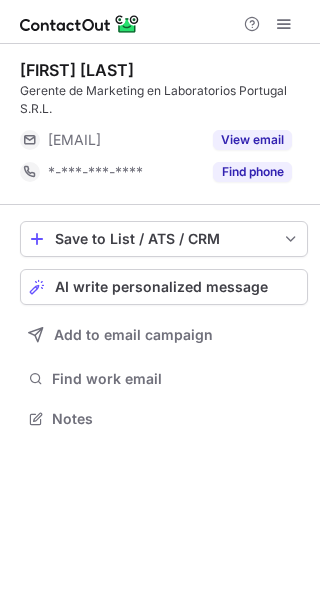 click on "This profile is restricted on the free plan. Upgrade your plan to view all profiles. Upgrade Now" at bounding box center (160, 108) 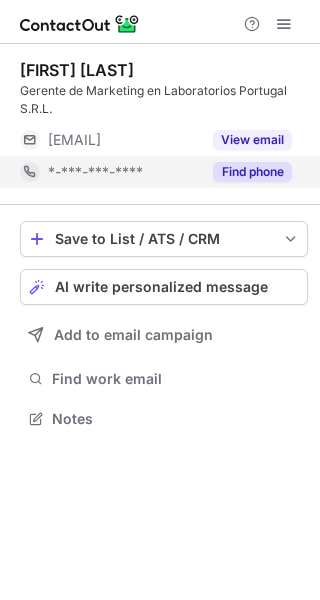 click on "Find phone" at bounding box center [252, 172] 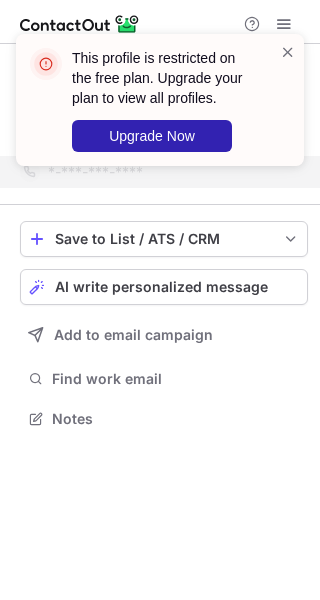 click on "This profile is restricted on the free plan. Upgrade your plan to view all profiles. Upgrade Now" at bounding box center [152, 100] 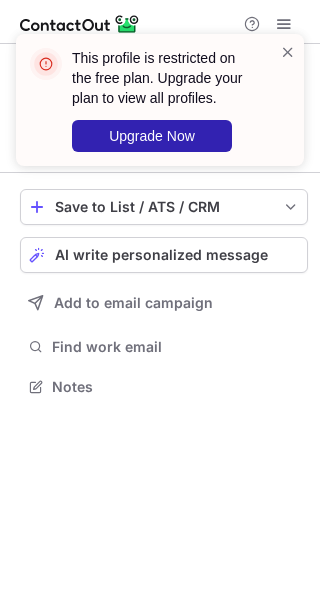 scroll, scrollTop: 372, scrollLeft: 320, axis: both 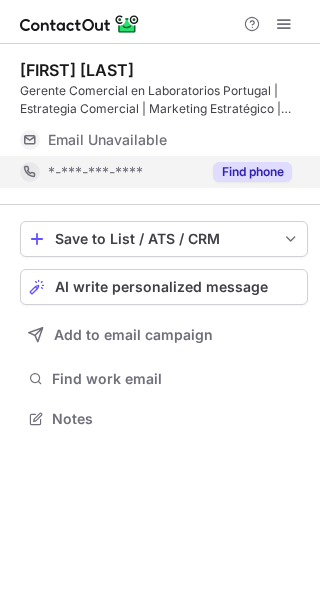 click on "Find phone" at bounding box center (252, 172) 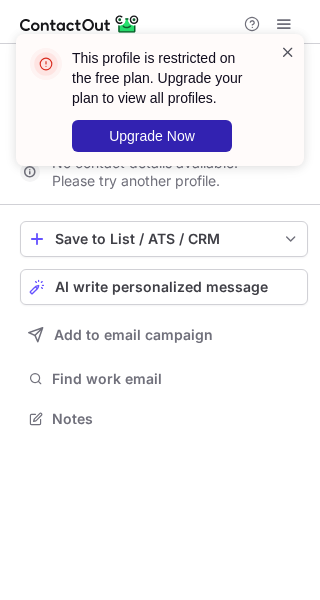 click at bounding box center [288, 52] 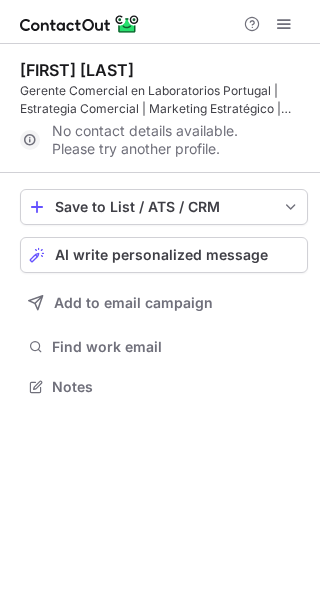 scroll, scrollTop: 372, scrollLeft: 320, axis: both 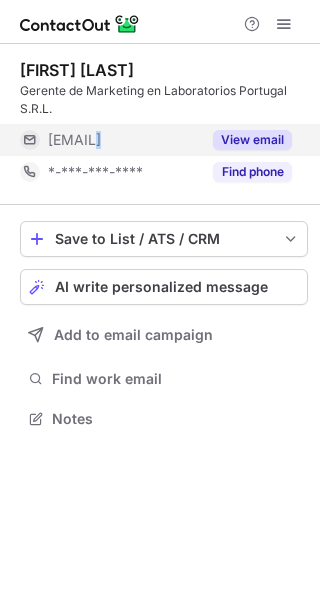 drag, startPoint x: 91, startPoint y: 143, endPoint x: 208, endPoint y: 143, distance: 117 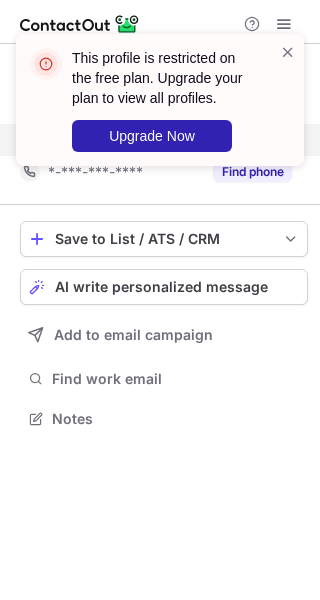 click on "This profile is restricted on the free plan. Upgrade your plan to view all profiles. Upgrade Now" at bounding box center [160, 108] 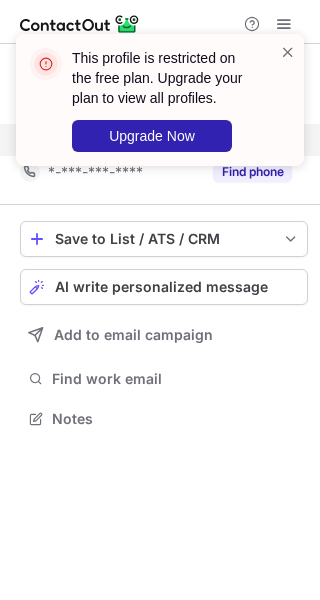 click on "This profile is restricted on the free plan. Upgrade your plan to view all profiles. Upgrade Now" at bounding box center (152, 100) 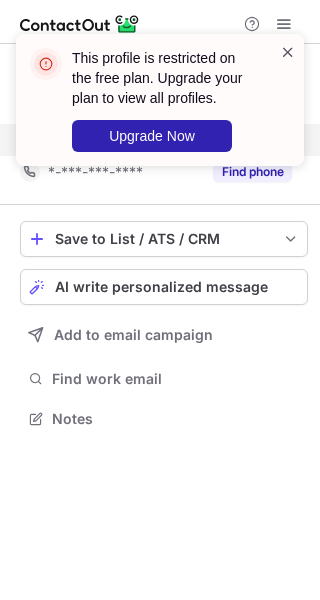 click at bounding box center (288, 52) 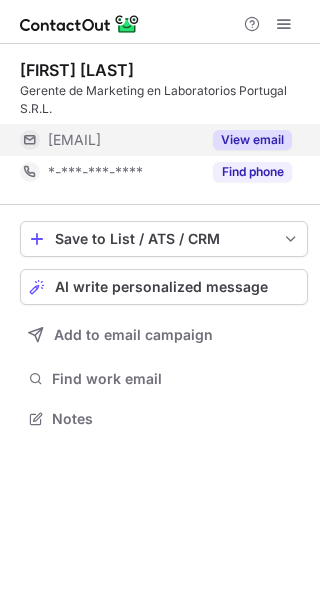 click on "This profile is restricted on the free plan. Upgrade your plan to view all profiles. Upgrade Now" at bounding box center [152, 100] 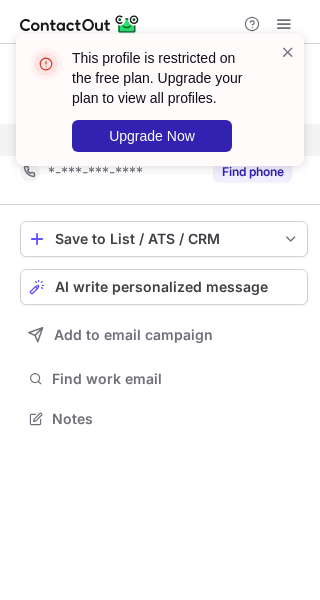 click on "This profile is restricted on the free plan. Upgrade your plan to view all profiles. Upgrade Now" at bounding box center (160, 100) 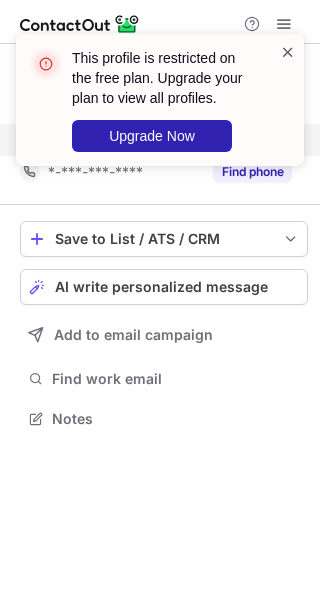 click at bounding box center (288, 52) 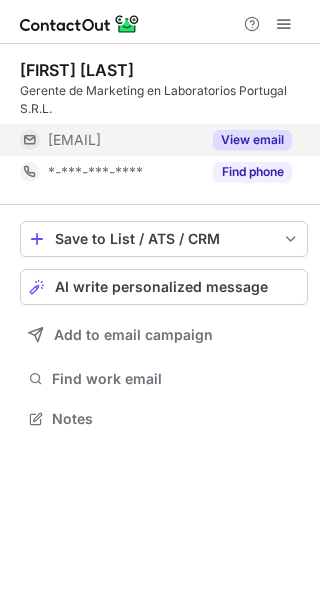 click on "This profile is restricted on the free plan. Upgrade your plan to view all profiles. Upgrade Now" at bounding box center (160, 108) 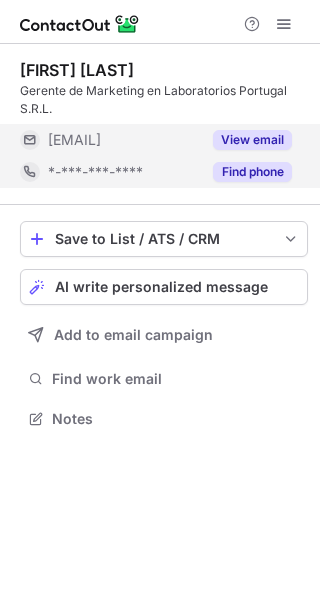 click on "Find phone" at bounding box center (252, 172) 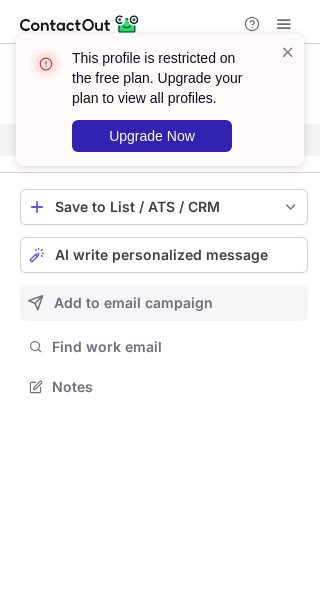 scroll, scrollTop: 372, scrollLeft: 320, axis: both 